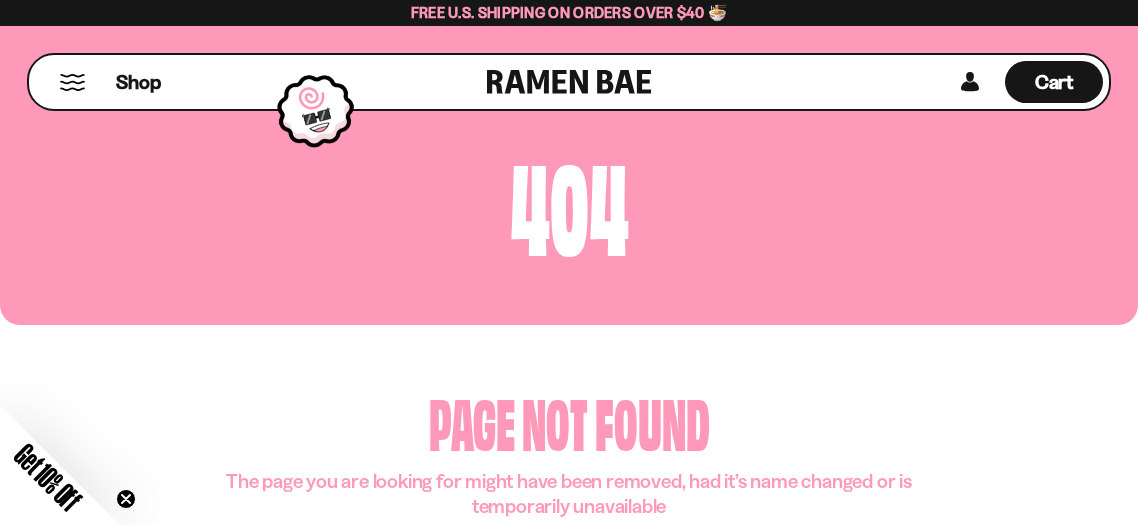 scroll, scrollTop: 0, scrollLeft: 0, axis: both 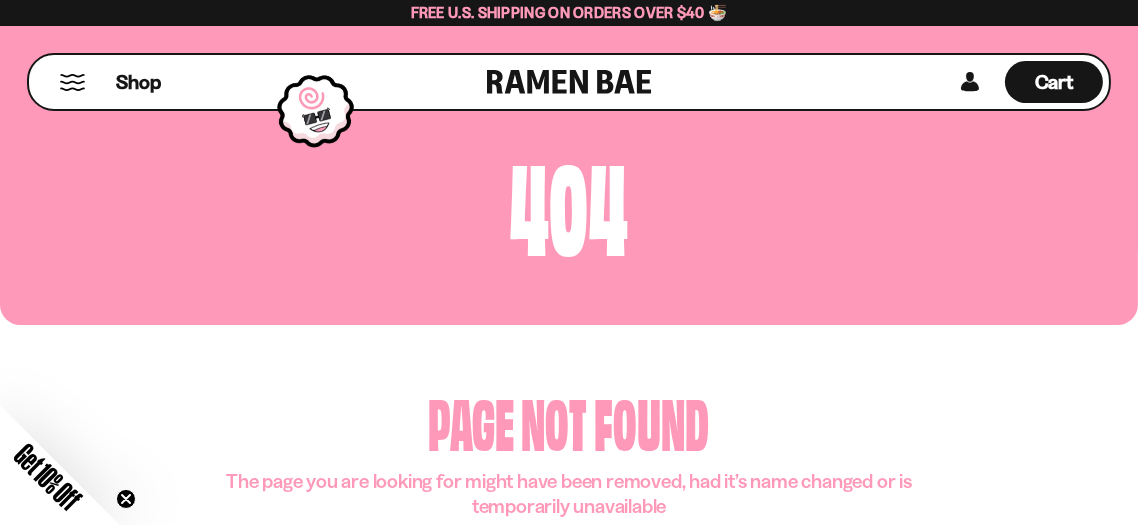 click on "Shop" at bounding box center [261, 82] 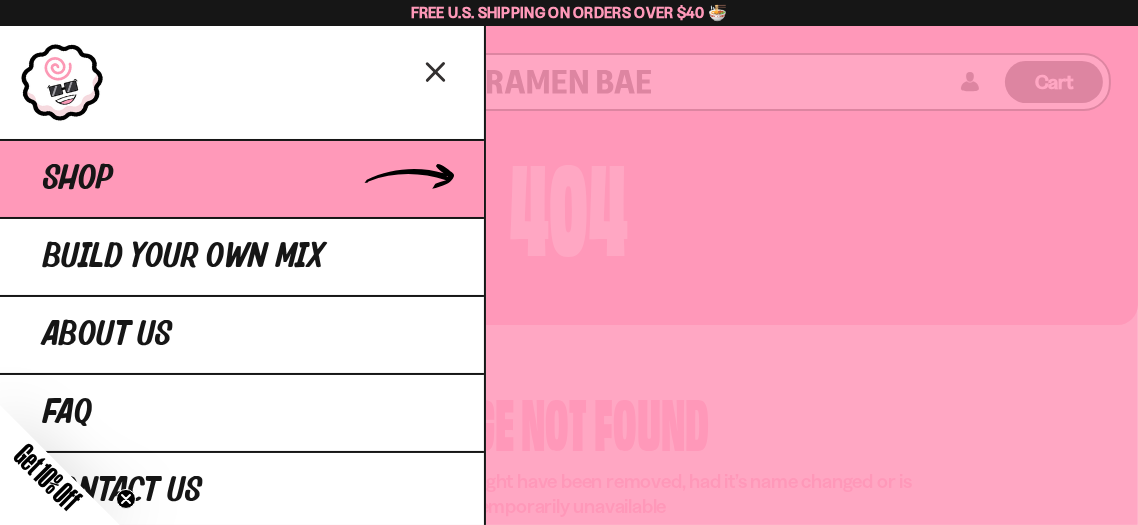 click on "Shop" at bounding box center [242, 178] 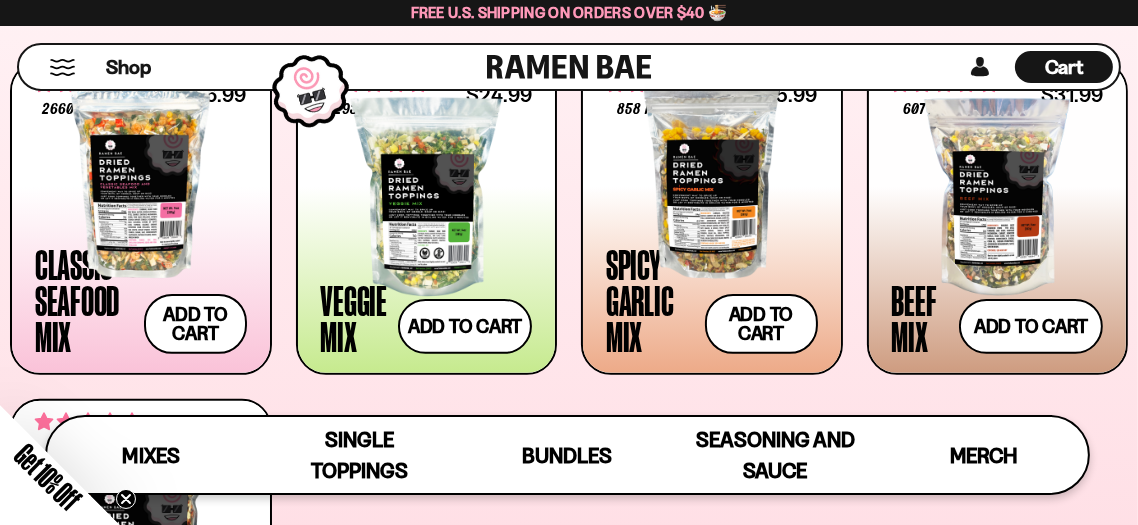 scroll, scrollTop: 1000, scrollLeft: 0, axis: vertical 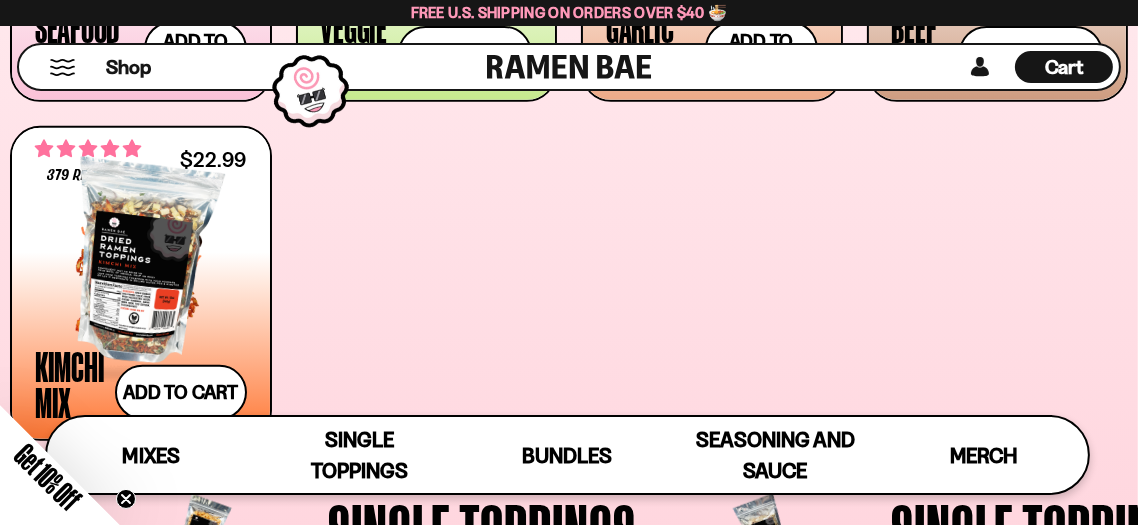 click at bounding box center [141, 263] 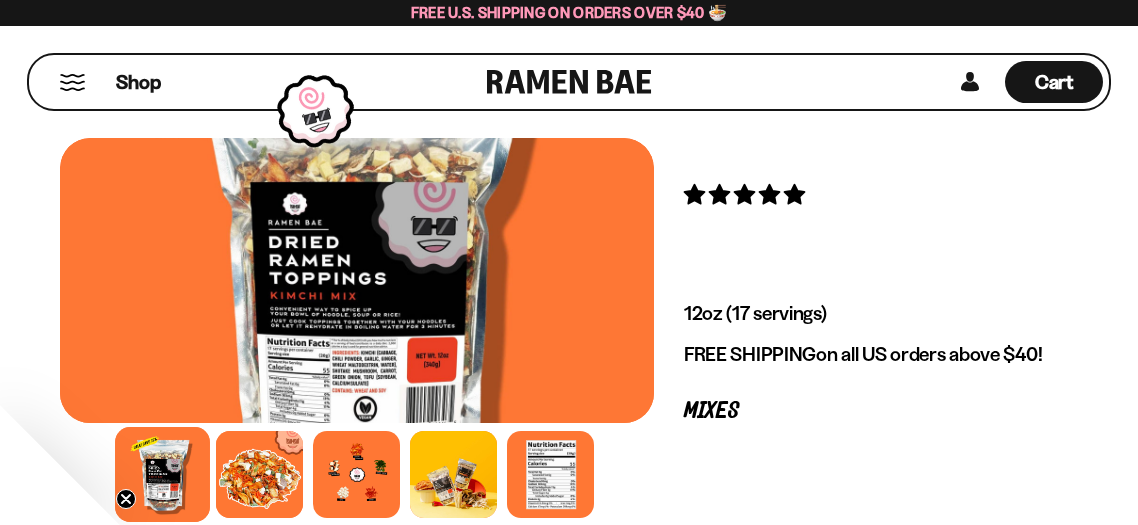 scroll, scrollTop: 0, scrollLeft: 0, axis: both 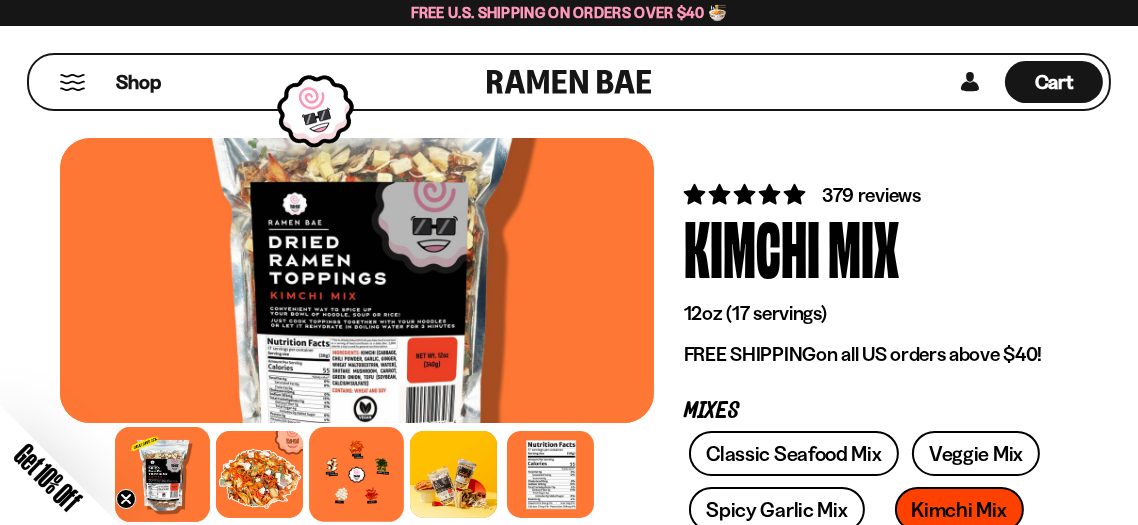 click at bounding box center (356, 474) 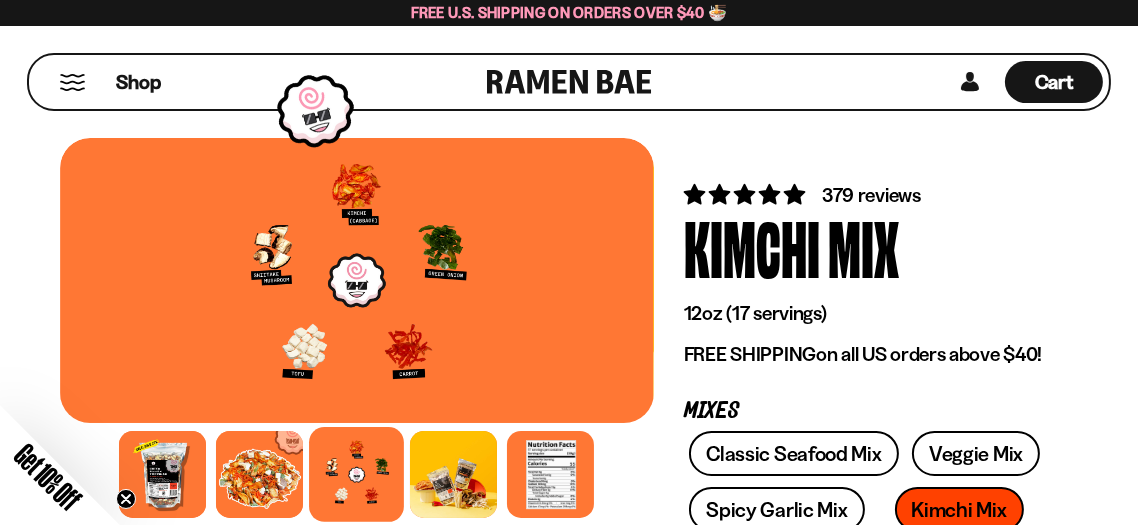 click on "Shop" at bounding box center (261, 82) 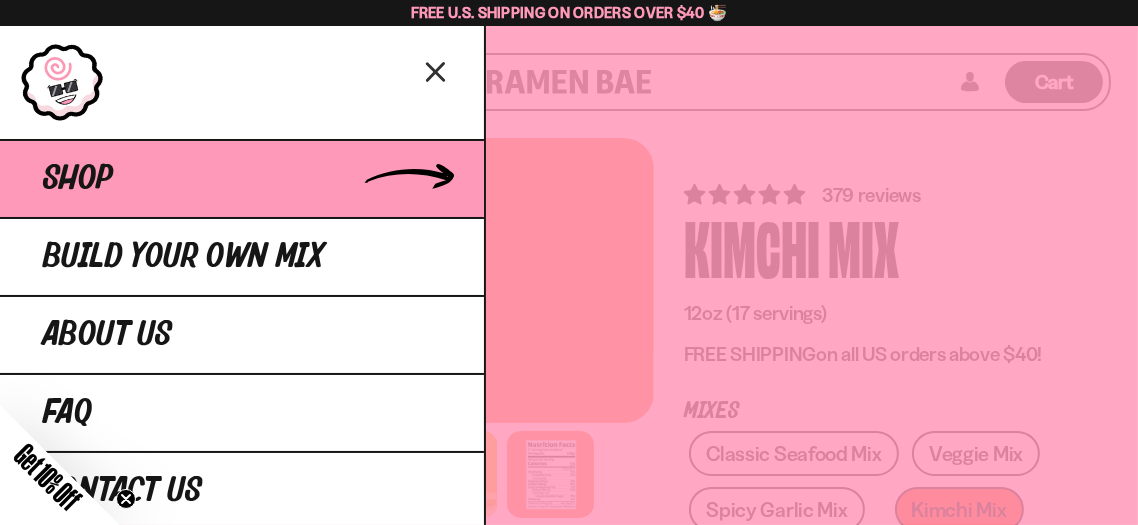 click on "Shop" at bounding box center (78, 179) 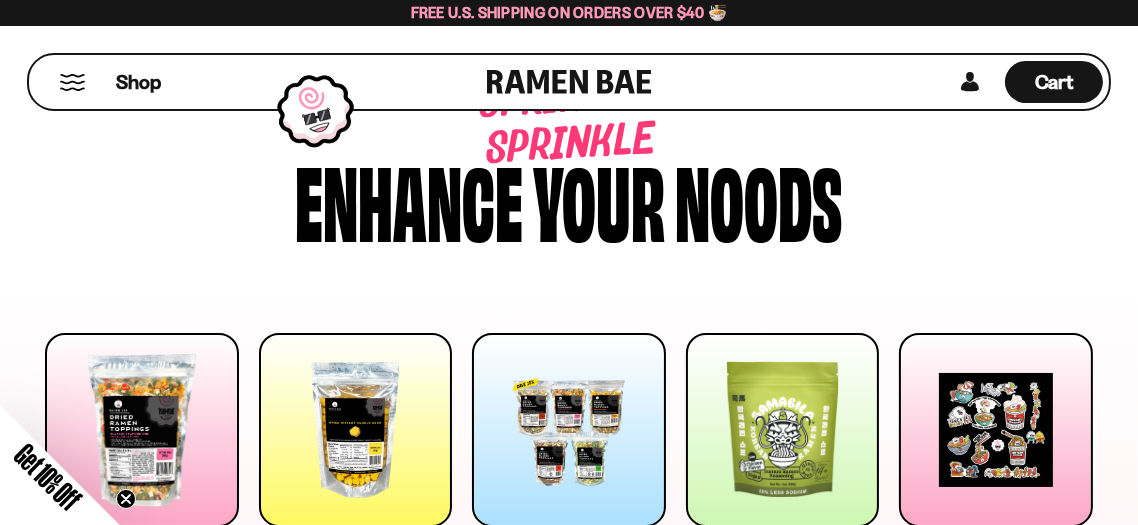 scroll, scrollTop: 0, scrollLeft: 0, axis: both 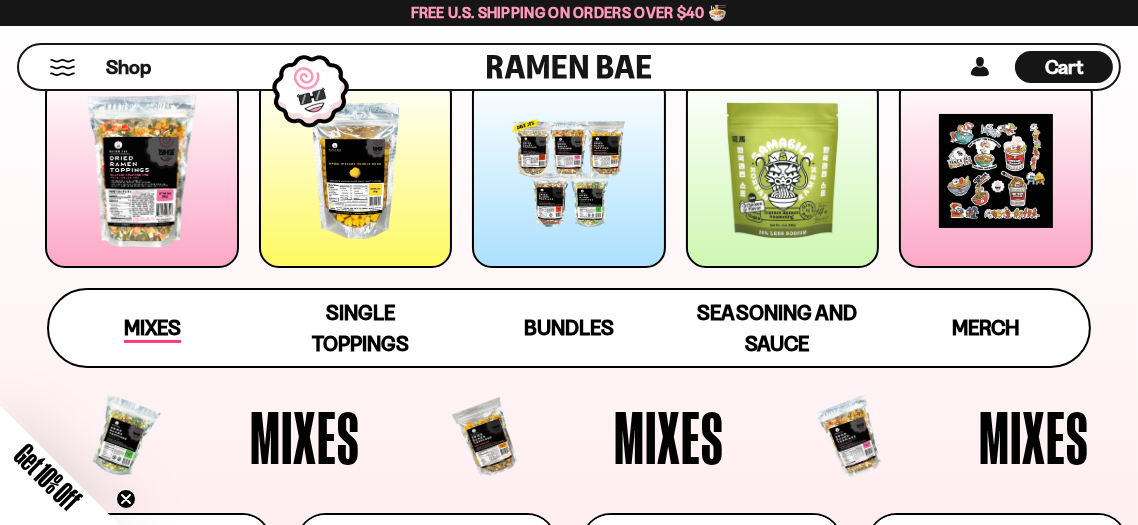 click on "Mixes" at bounding box center [152, 329] 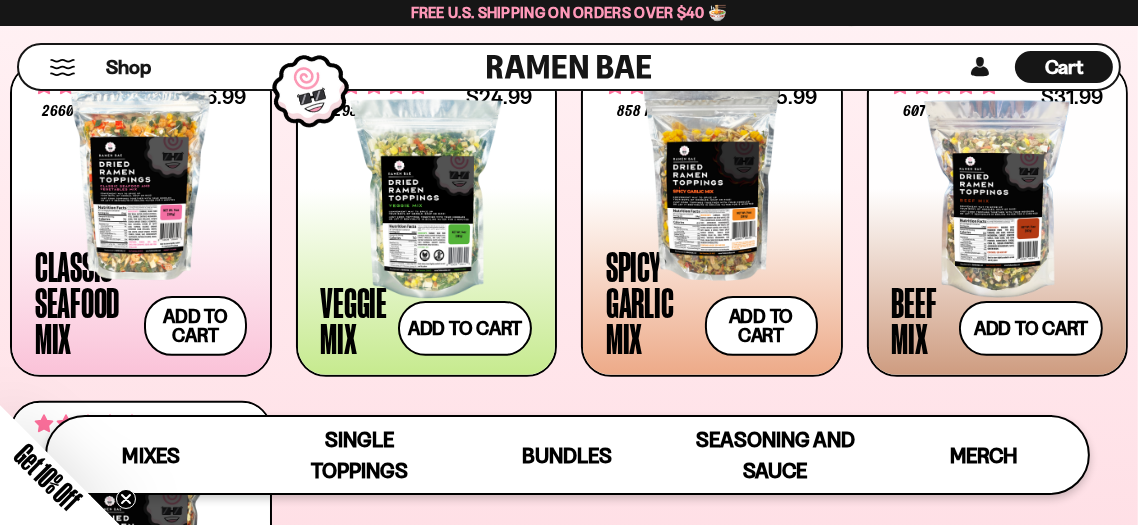 scroll, scrollTop: 692, scrollLeft: 0, axis: vertical 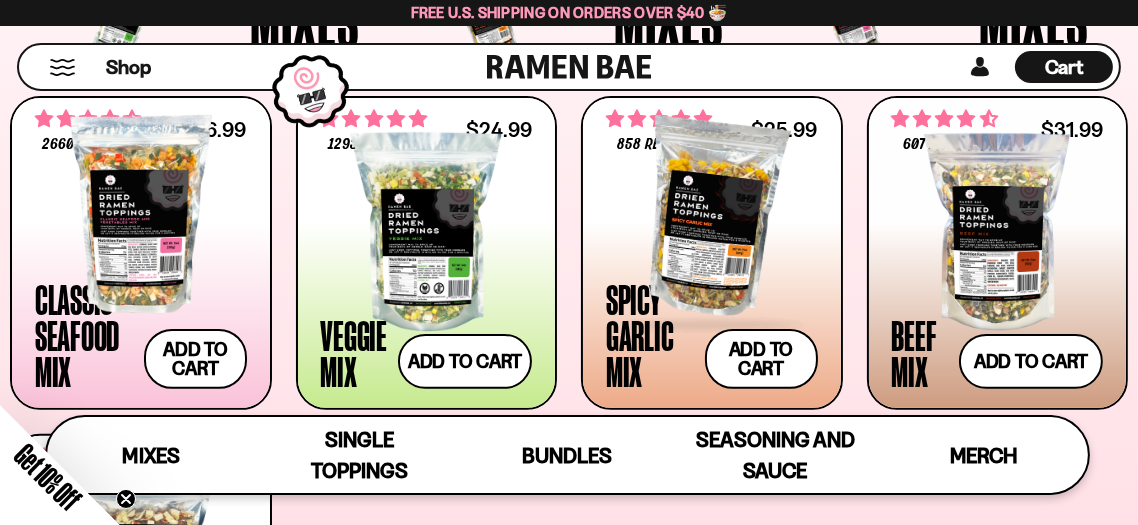 click at bounding box center (712, 214) 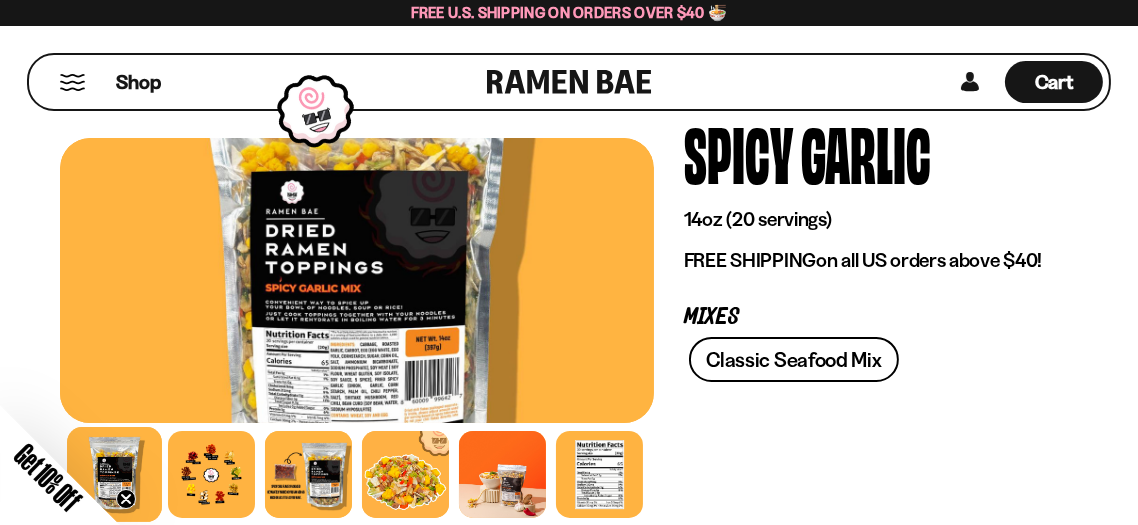 scroll, scrollTop: 200, scrollLeft: 0, axis: vertical 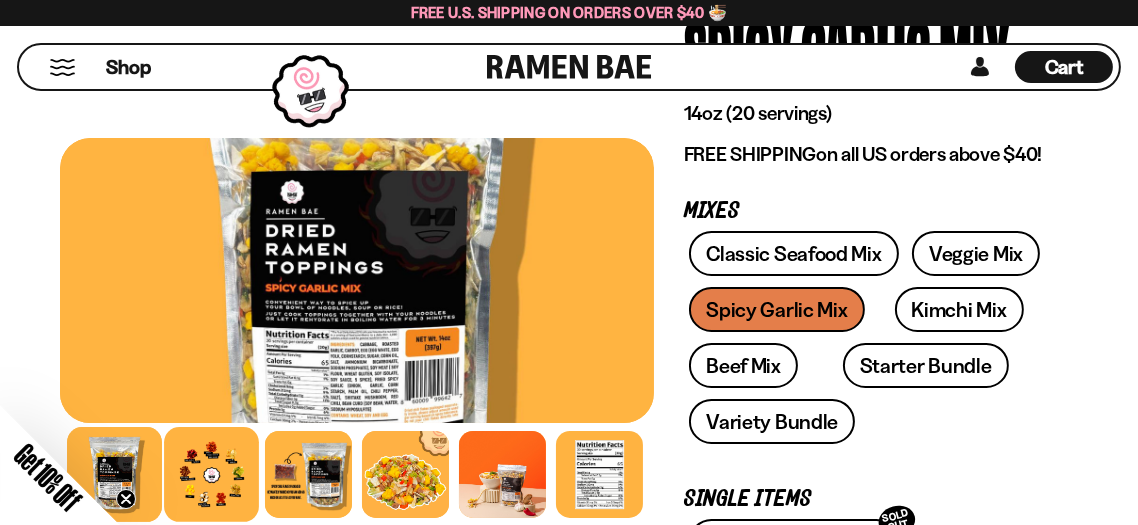 click at bounding box center [211, 474] 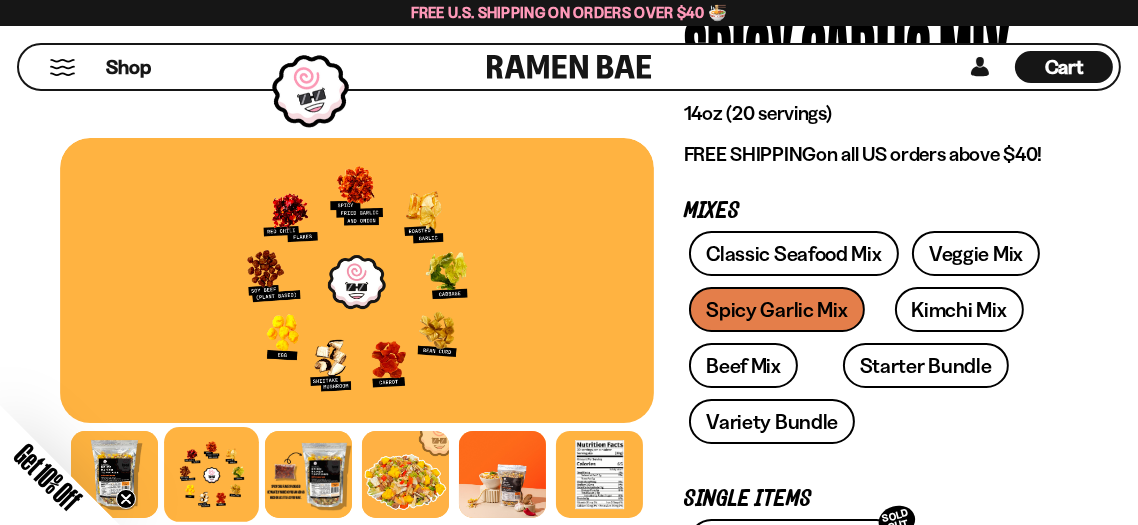 click at bounding box center [62, 67] 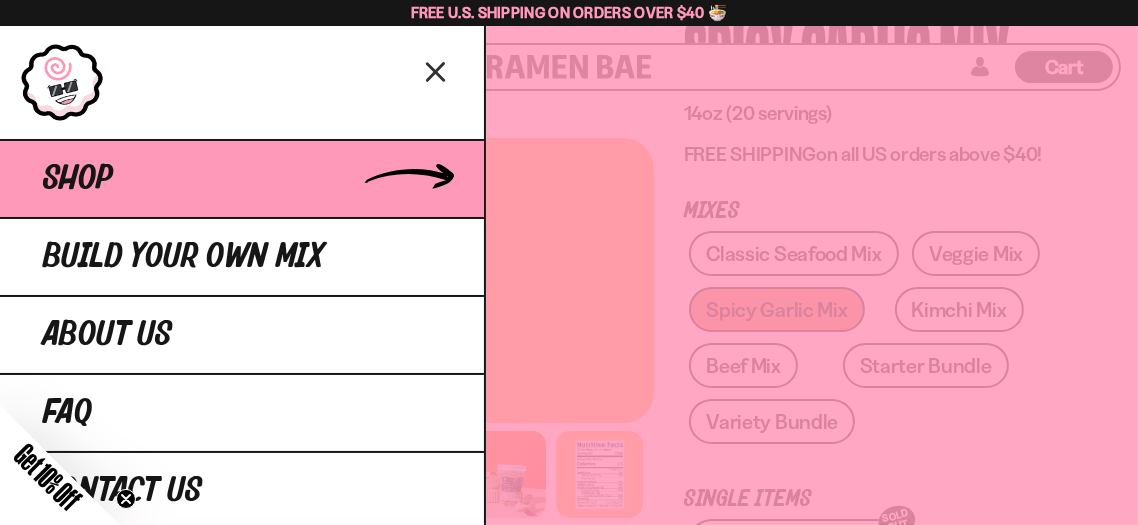 click on "Shop" at bounding box center [78, 179] 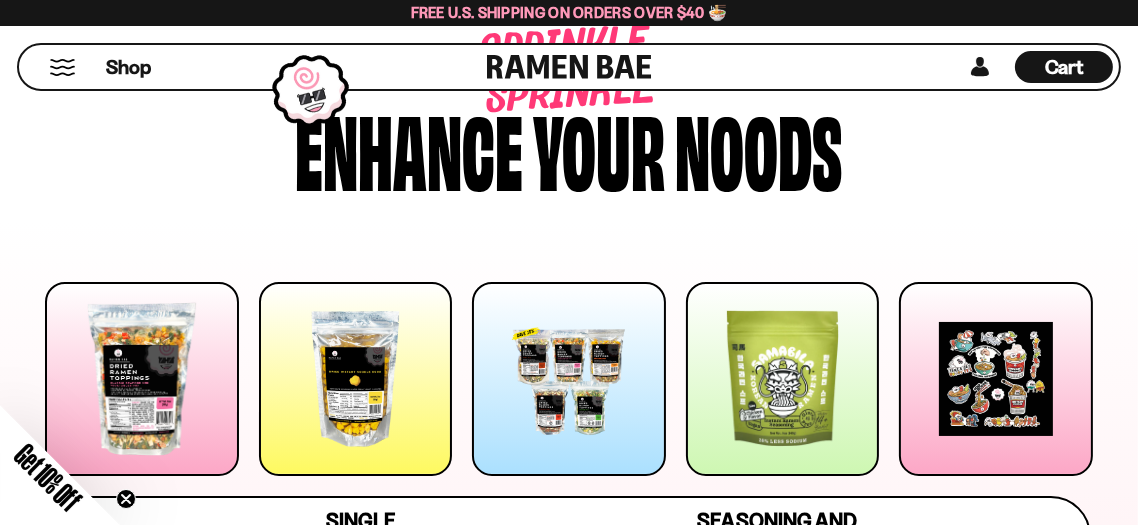 scroll, scrollTop: 0, scrollLeft: 0, axis: both 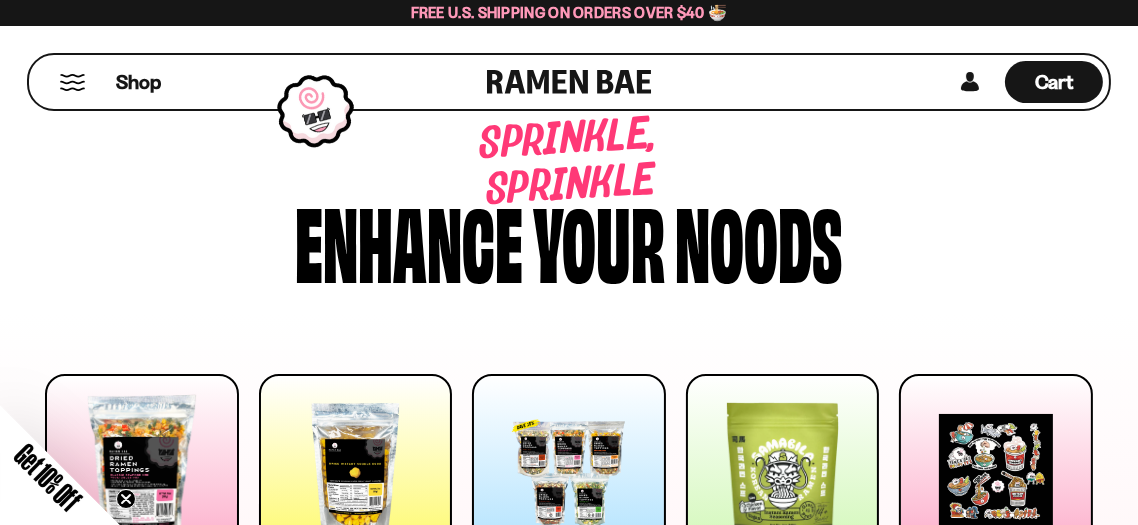 click at bounding box center (72, 82) 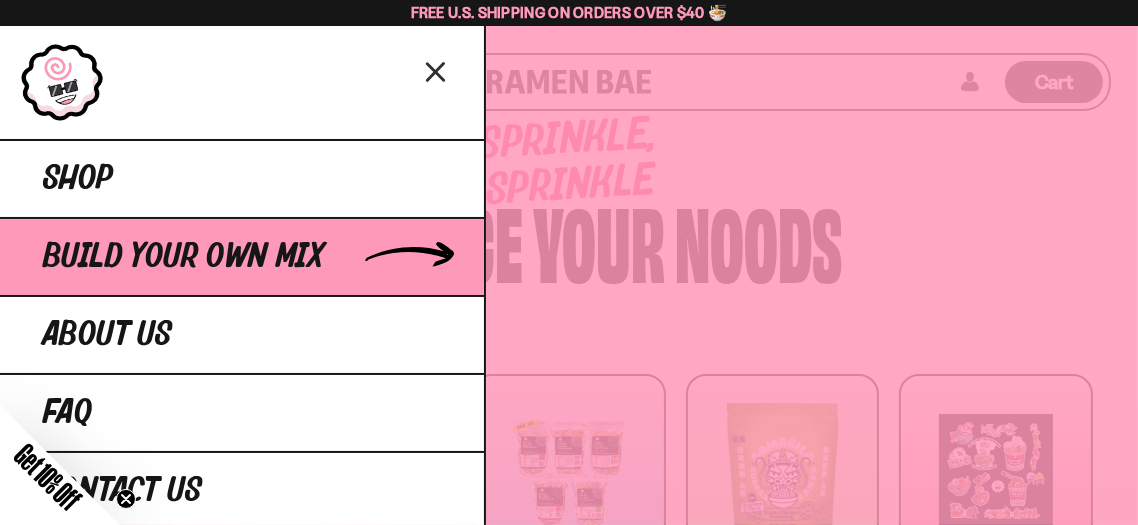 click on "Build Your Own Mix" at bounding box center (183, 257) 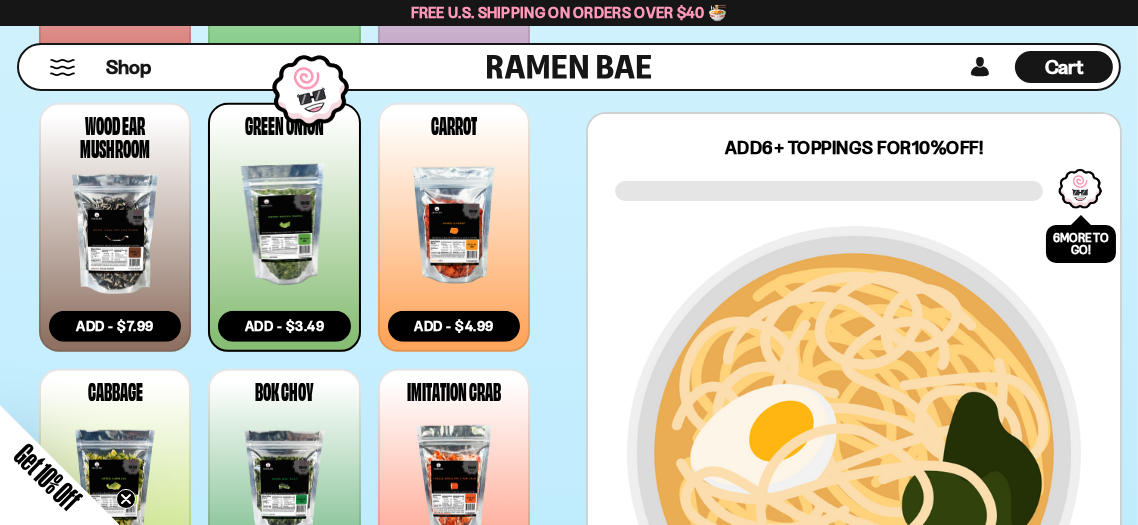 scroll, scrollTop: 1400, scrollLeft: 0, axis: vertical 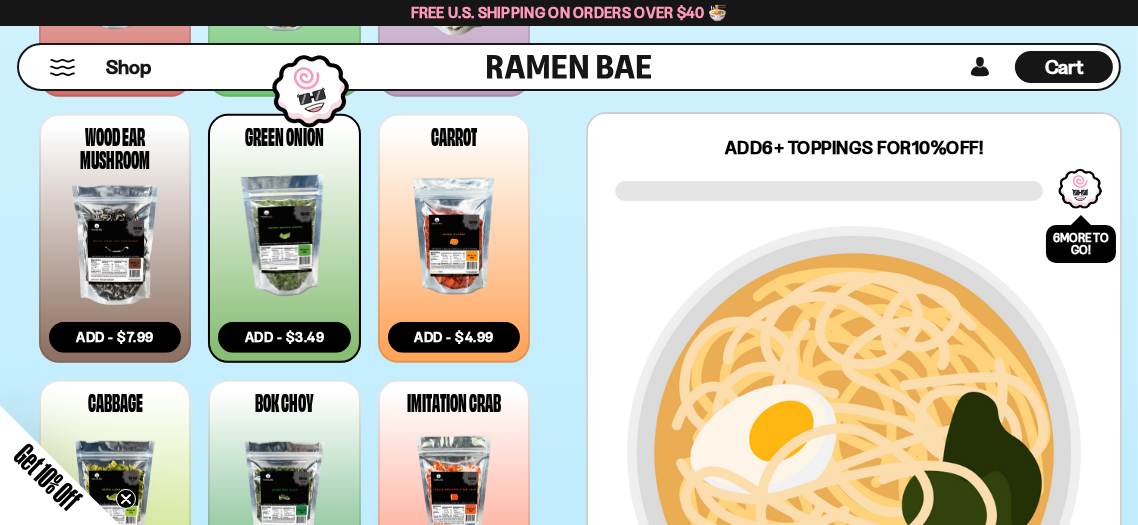 click at bounding box center (284, 236) 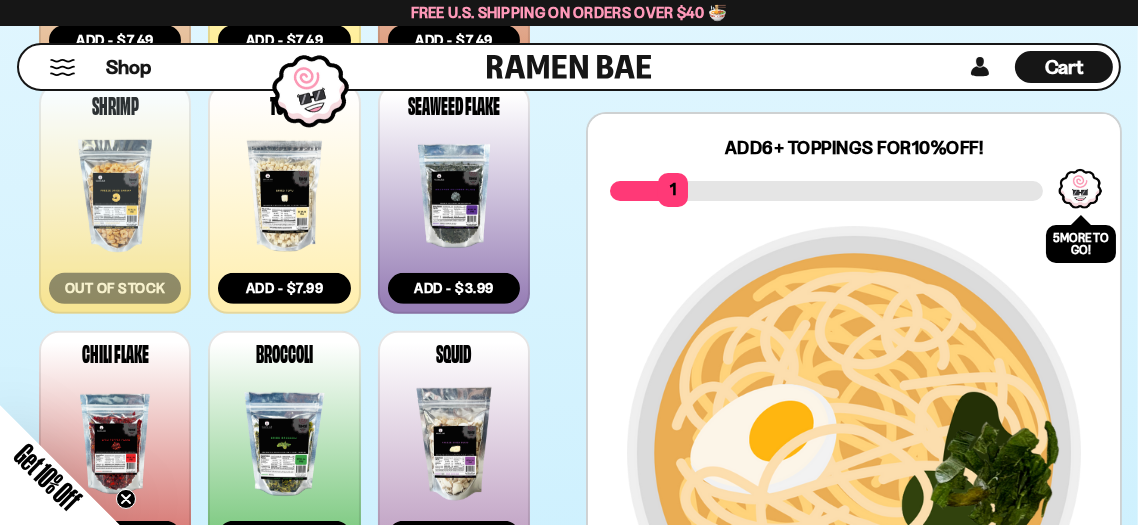 scroll, scrollTop: 900, scrollLeft: 0, axis: vertical 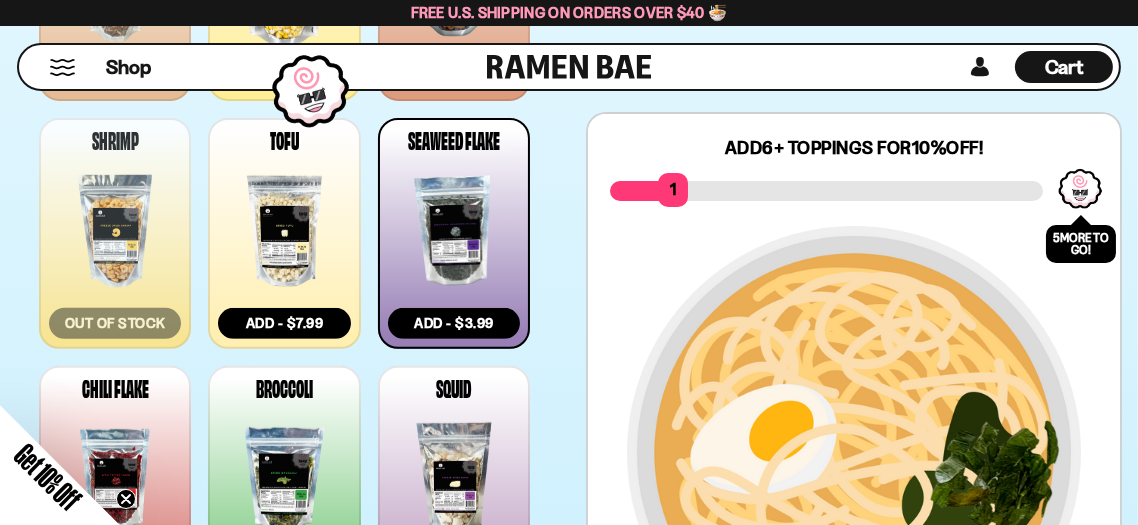 click at bounding box center (454, 230) 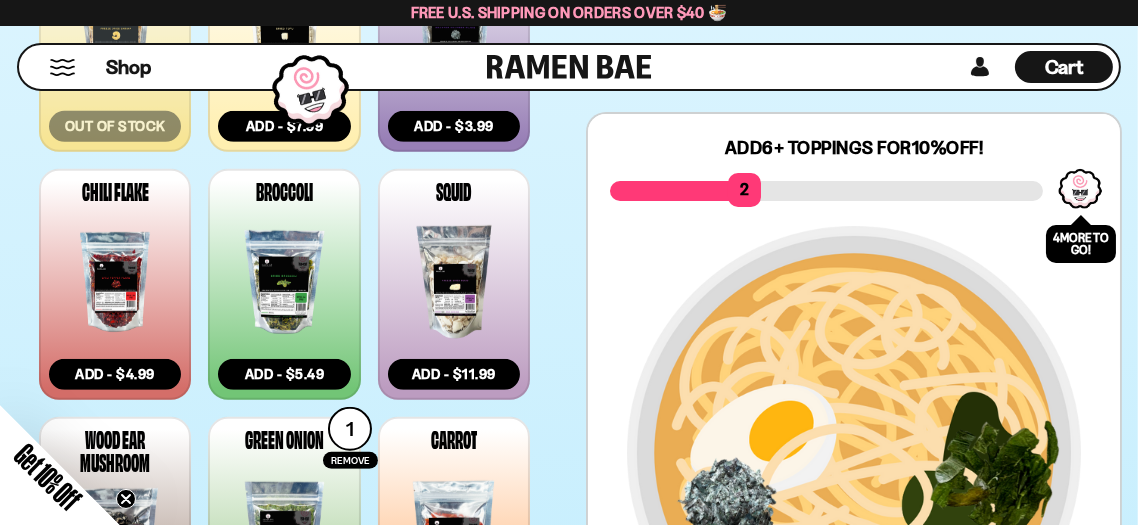scroll, scrollTop: 1100, scrollLeft: 0, axis: vertical 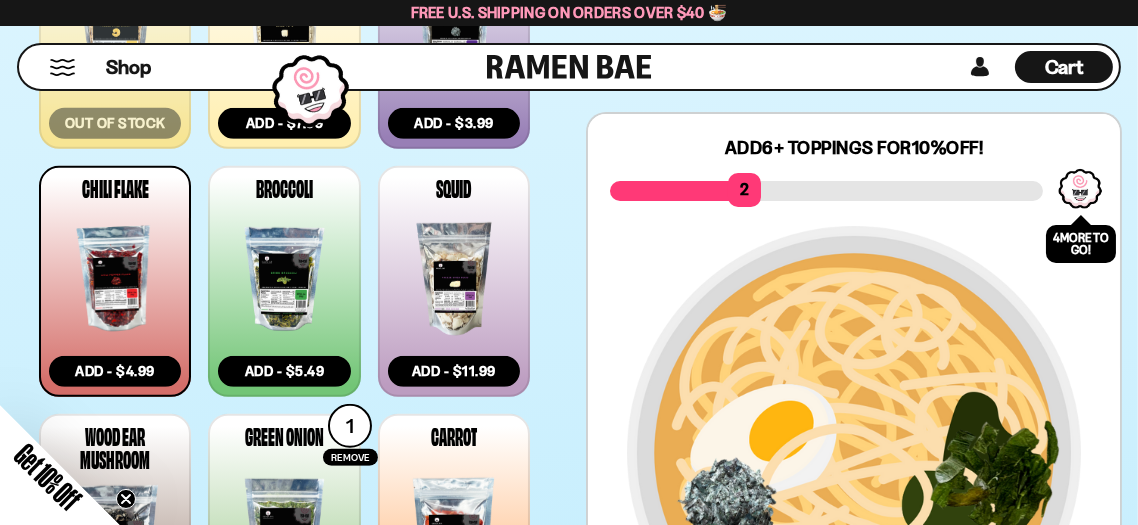click at bounding box center (115, 278) 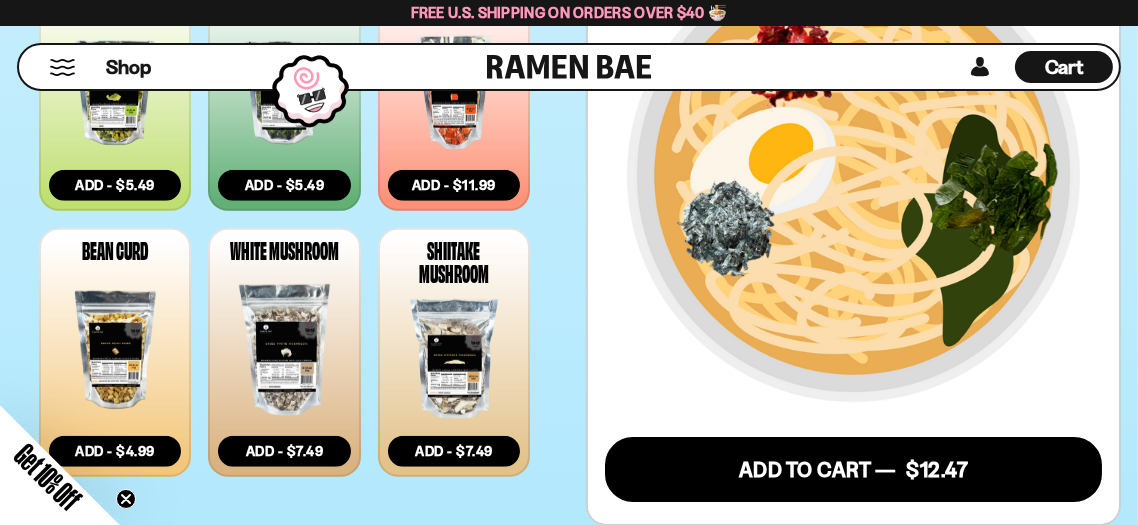 scroll, scrollTop: 1800, scrollLeft: 0, axis: vertical 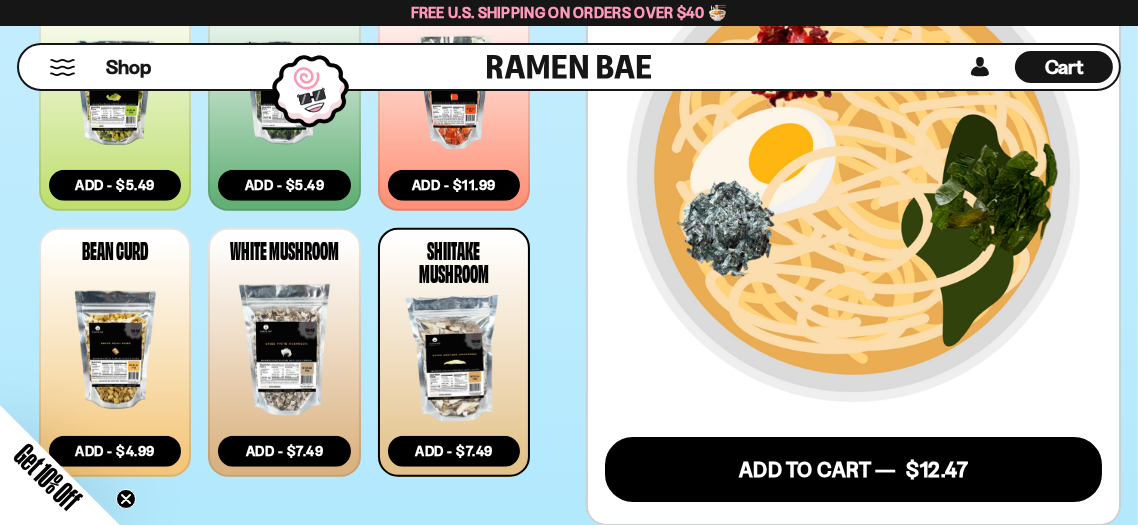 click at bounding box center (454, 358) 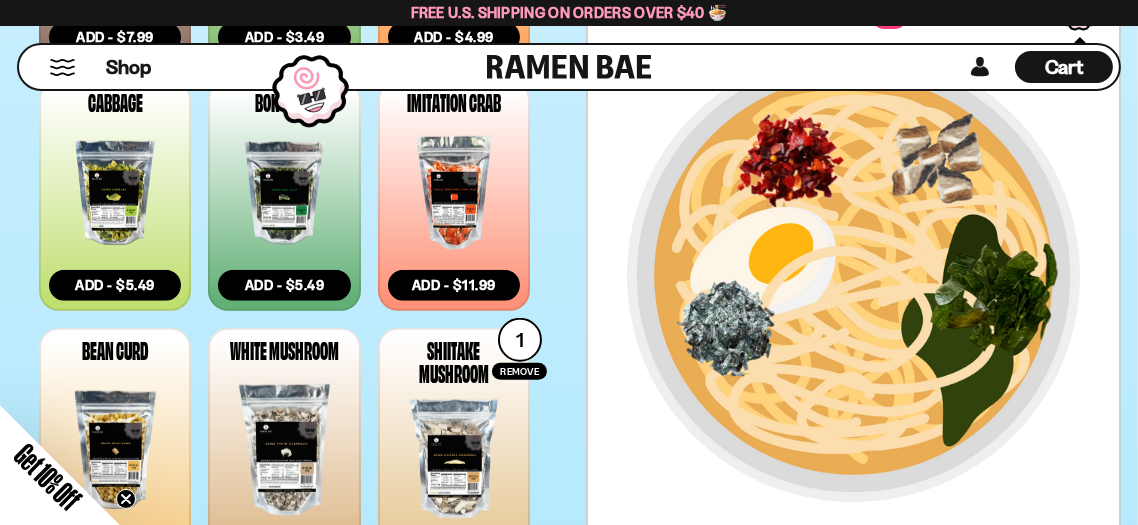 scroll, scrollTop: 1600, scrollLeft: 0, axis: vertical 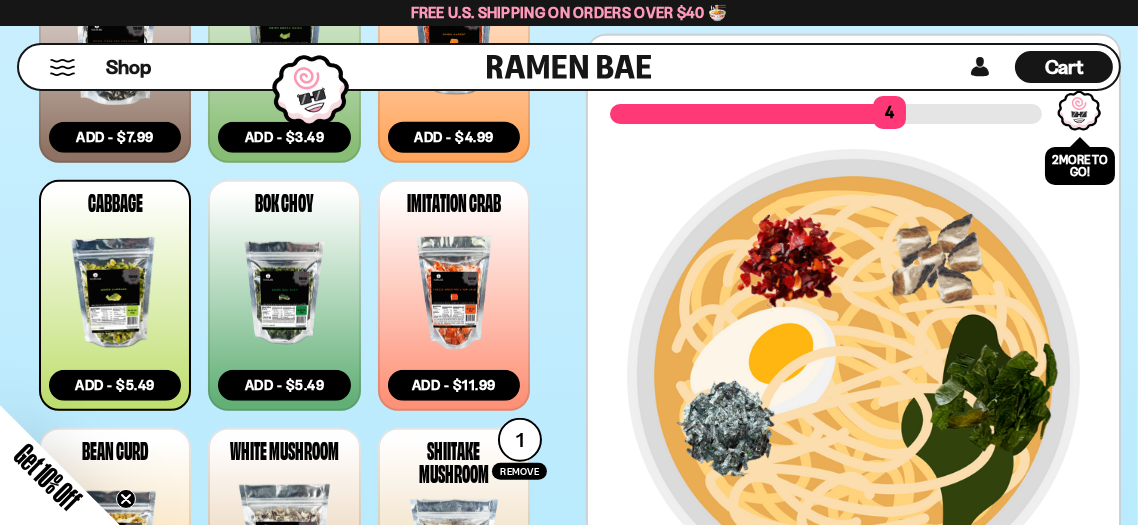 click at bounding box center (115, 292) 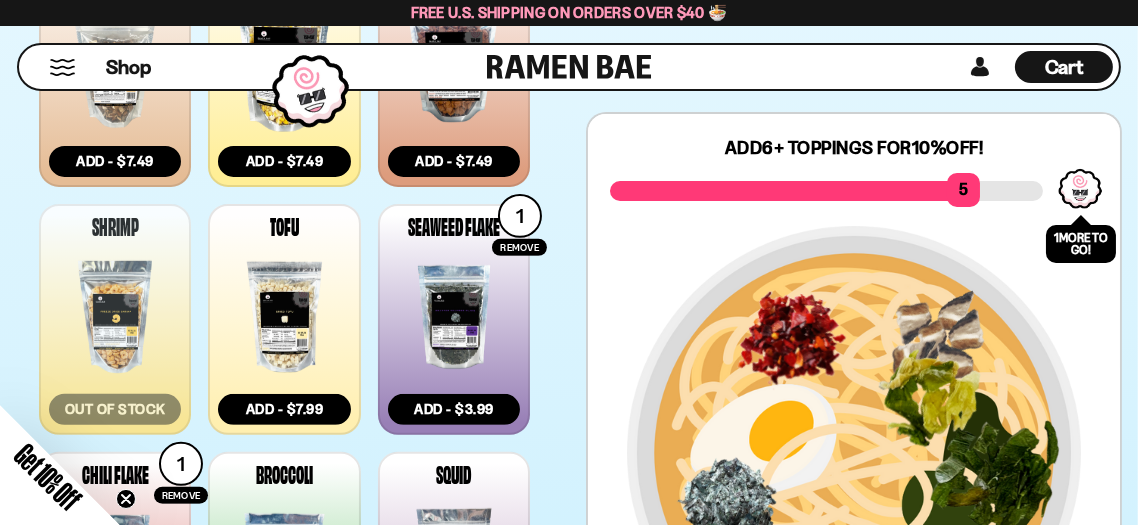 scroll, scrollTop: 800, scrollLeft: 0, axis: vertical 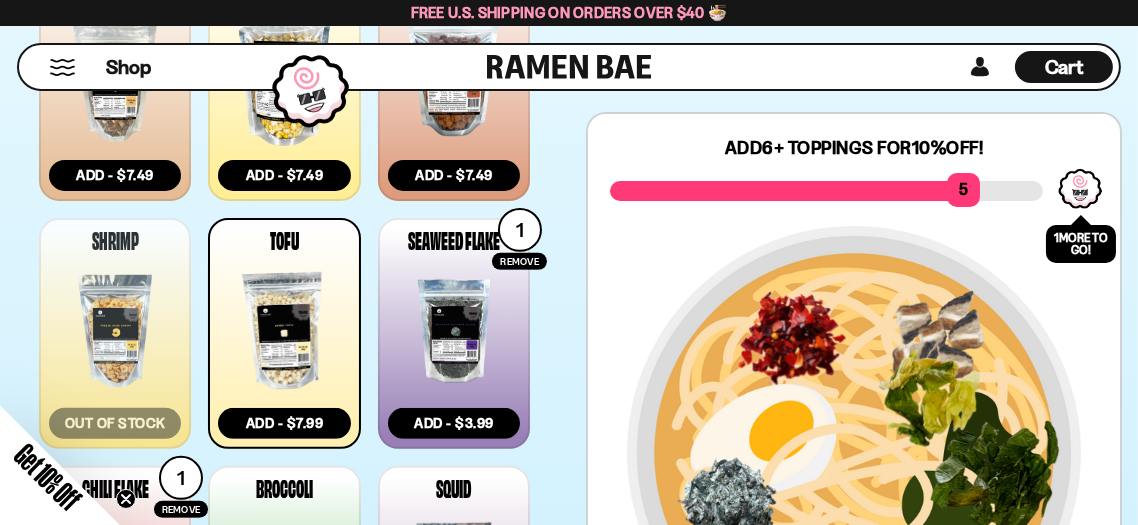 click at bounding box center (285, 330) 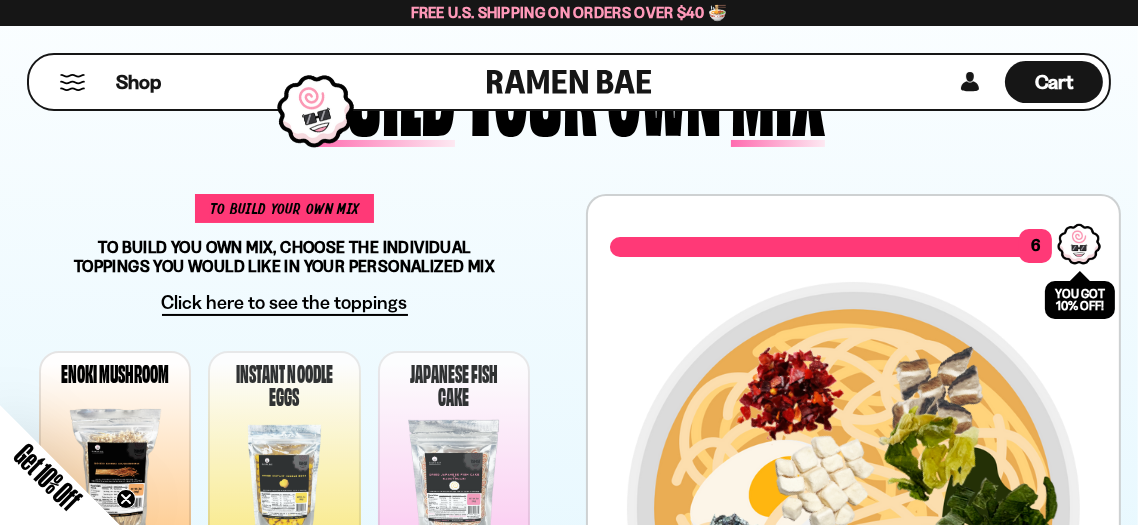 scroll, scrollTop: 0, scrollLeft: 0, axis: both 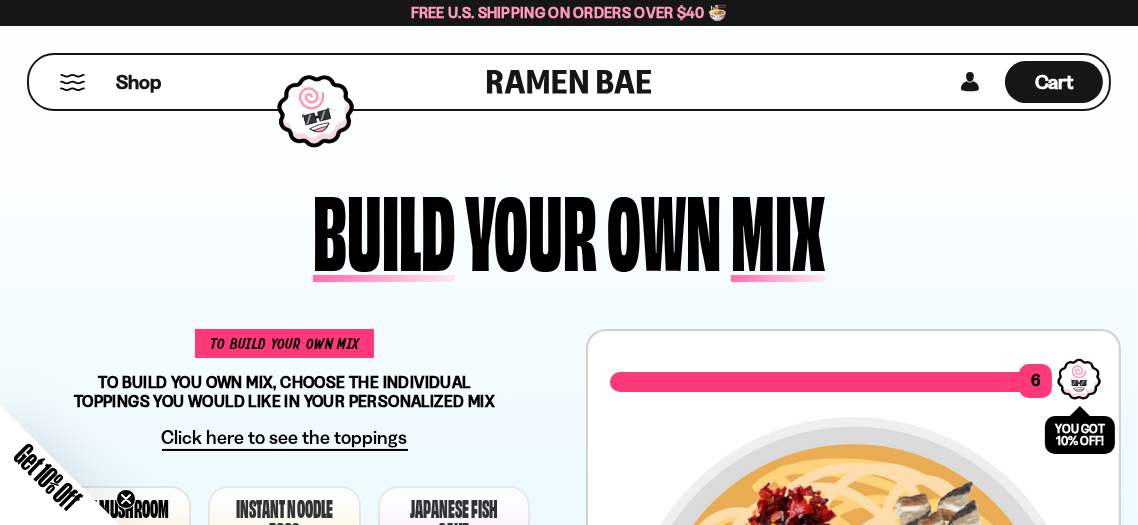 click at bounding box center [72, 82] 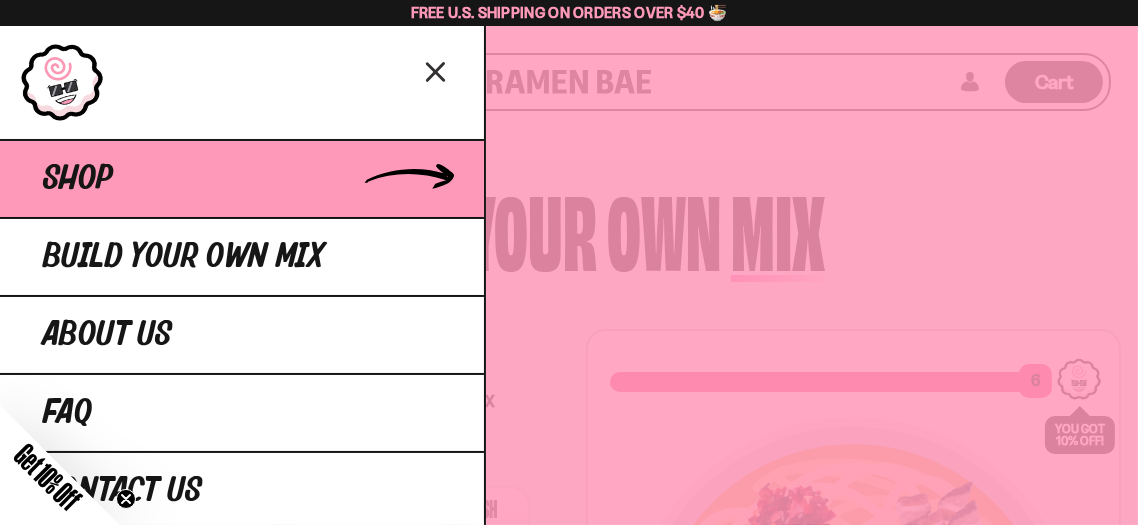 click on "Shop" at bounding box center (78, 179) 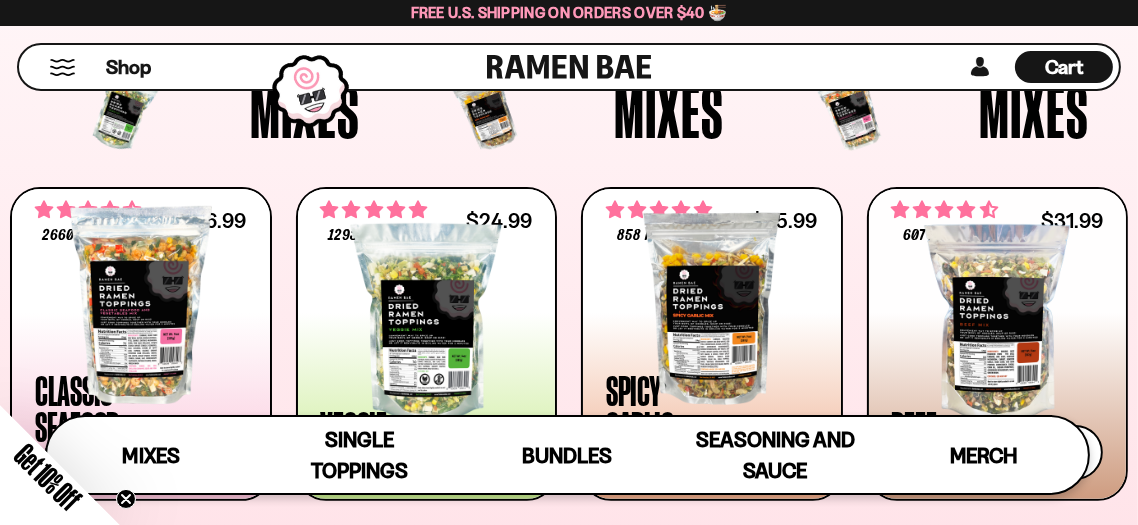 scroll, scrollTop: 600, scrollLeft: 0, axis: vertical 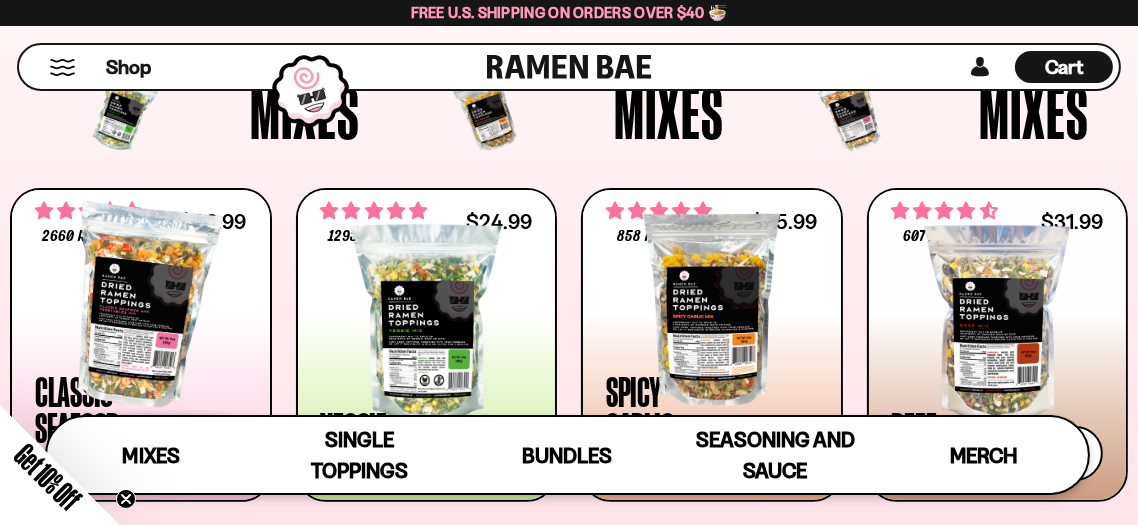 click at bounding box center (141, 306) 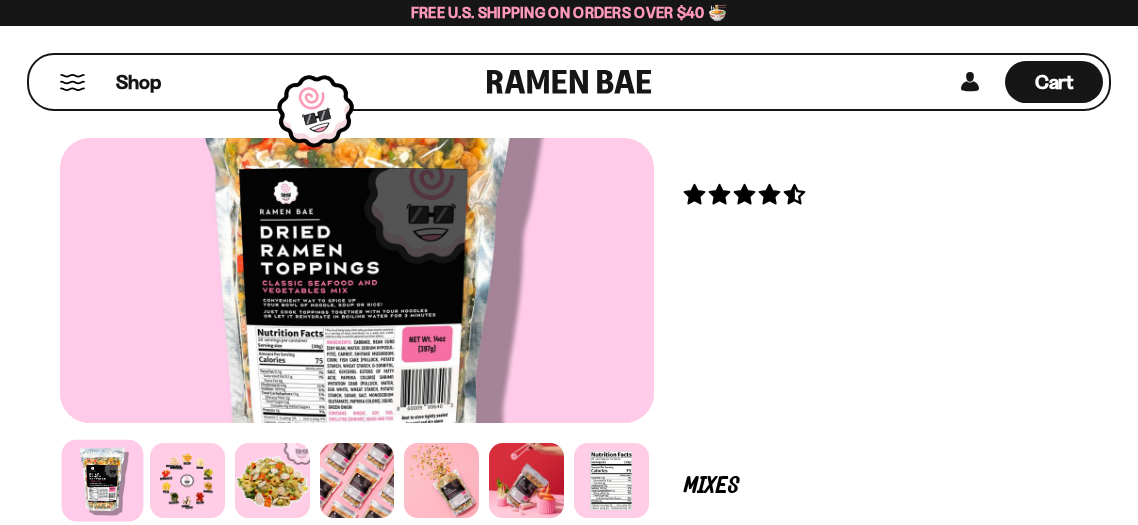 scroll, scrollTop: 0, scrollLeft: 0, axis: both 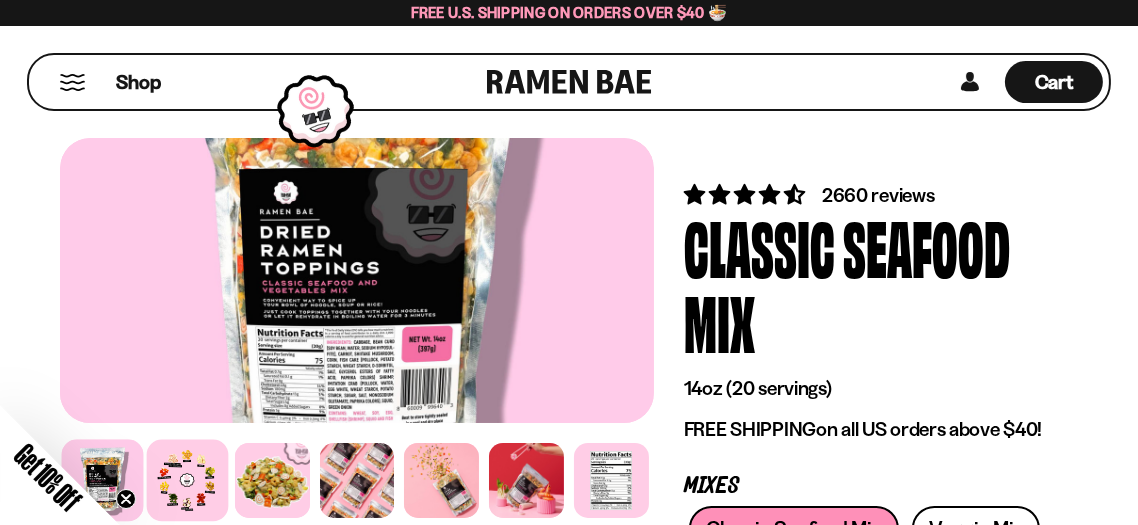 click at bounding box center [187, 481] 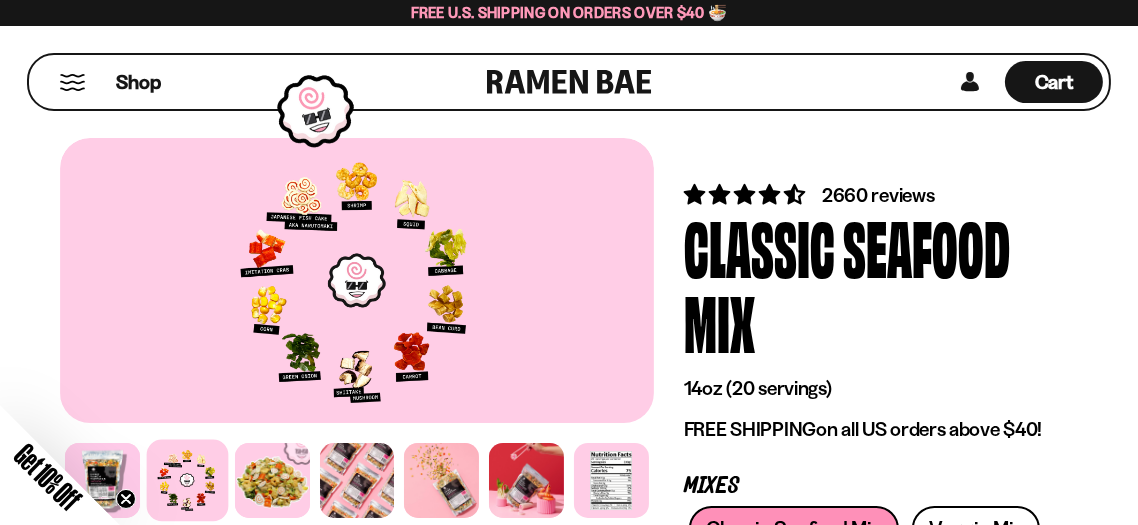 scroll, scrollTop: 100, scrollLeft: 0, axis: vertical 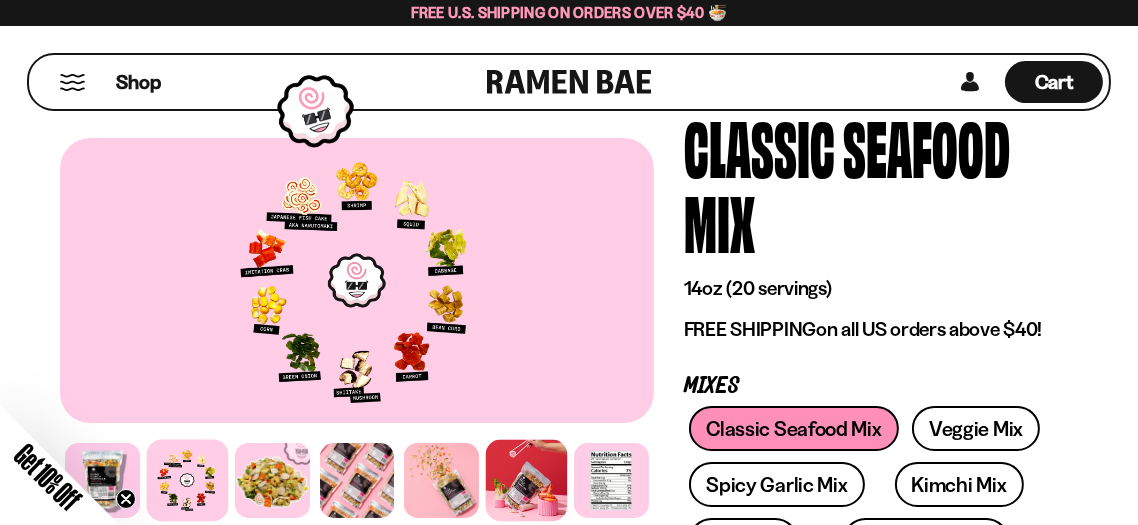 click at bounding box center (527, 481) 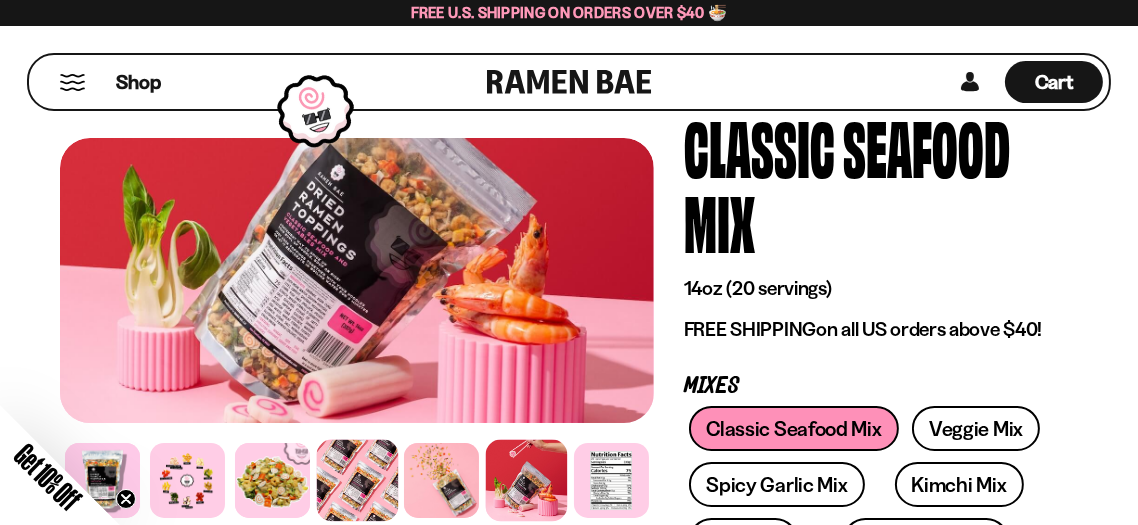 click at bounding box center [357, 481] 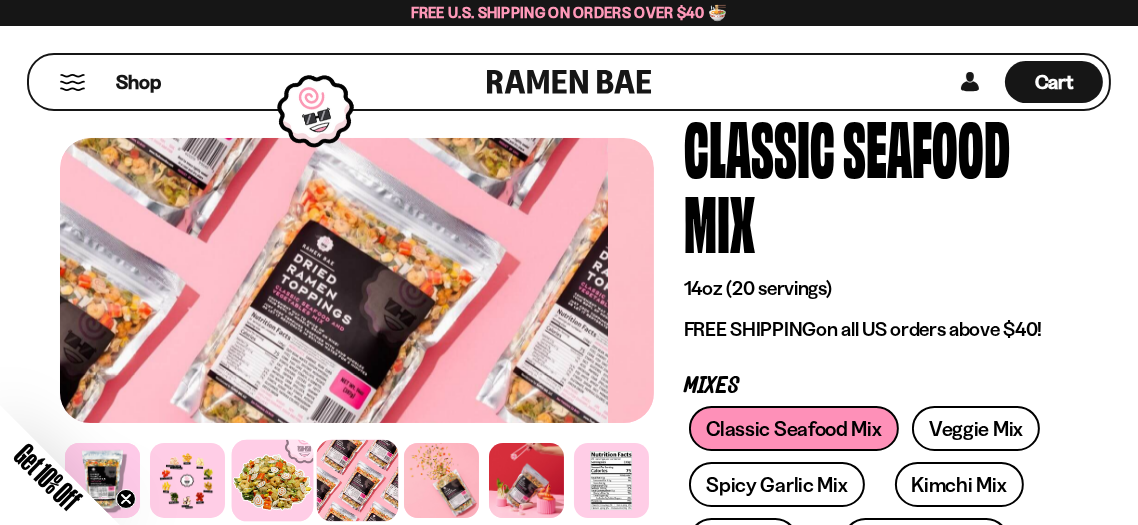 click at bounding box center (272, 481) 